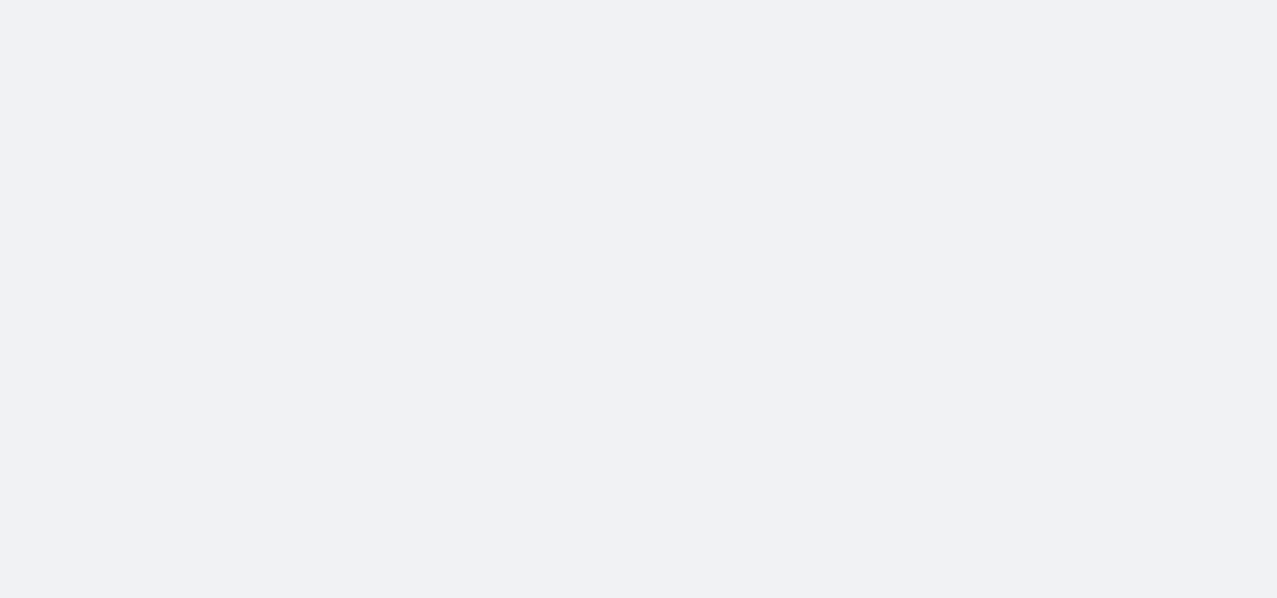 scroll, scrollTop: 0, scrollLeft: 0, axis: both 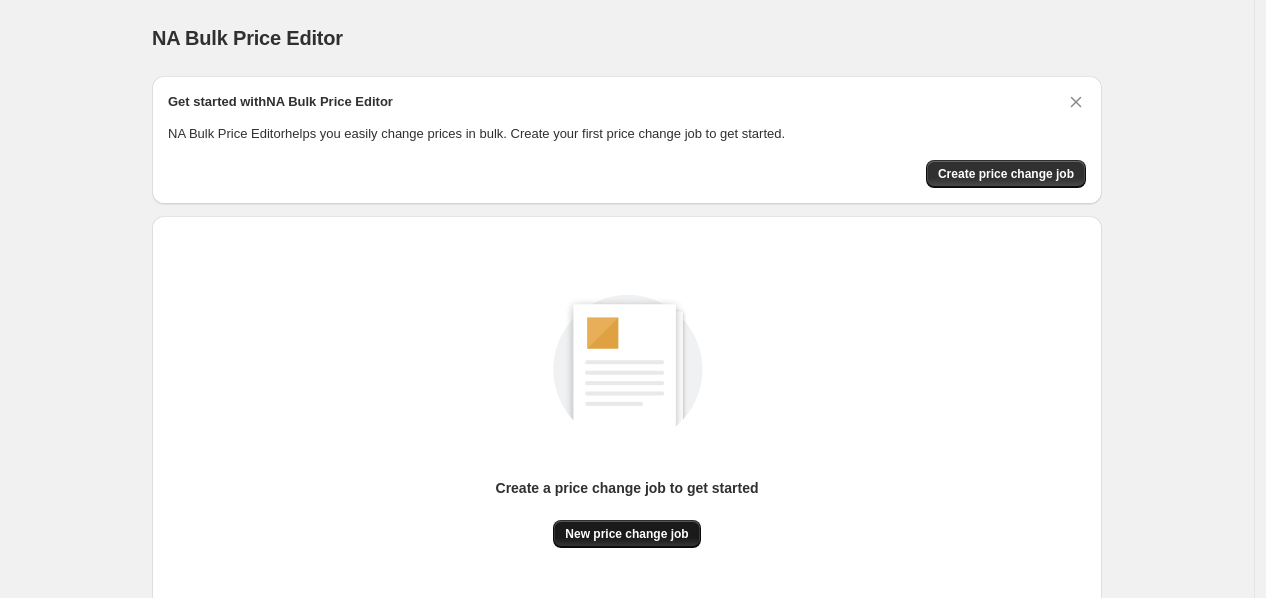 click on "New price change job" at bounding box center (626, 534) 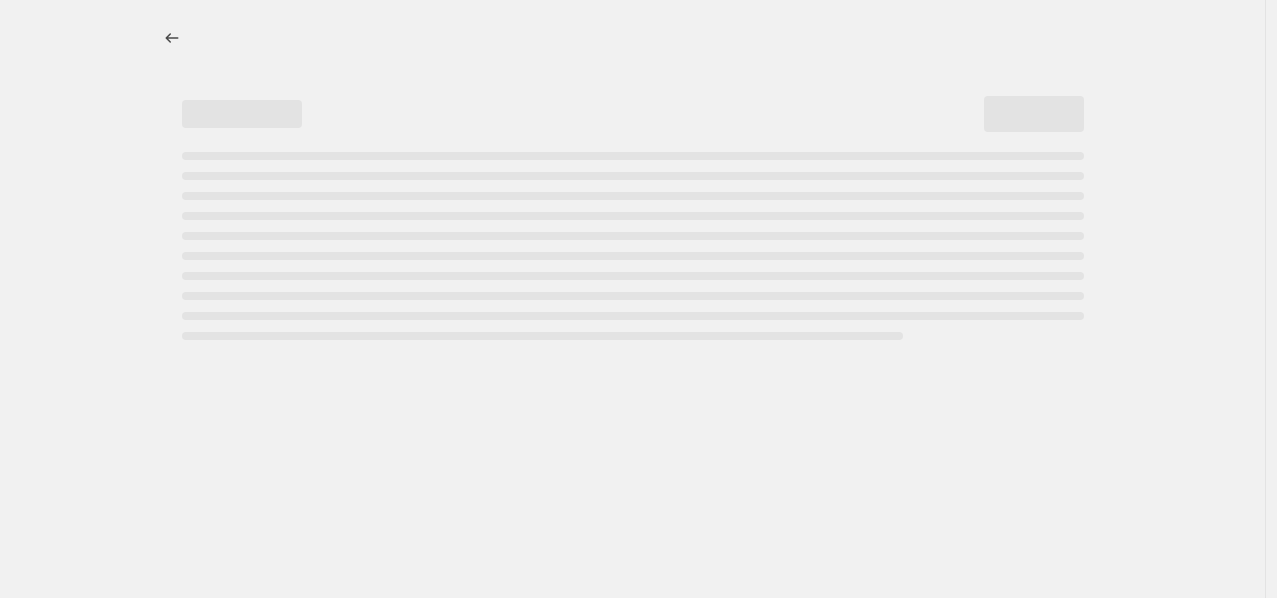 select on "percentage" 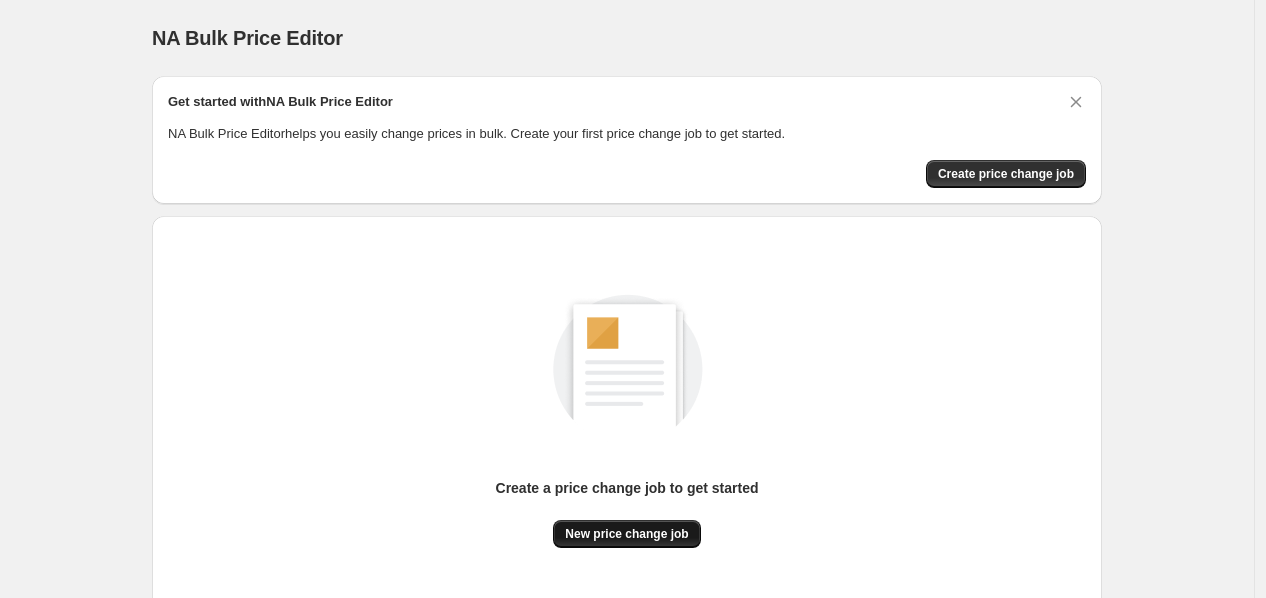 click on "New price change job" at bounding box center [626, 534] 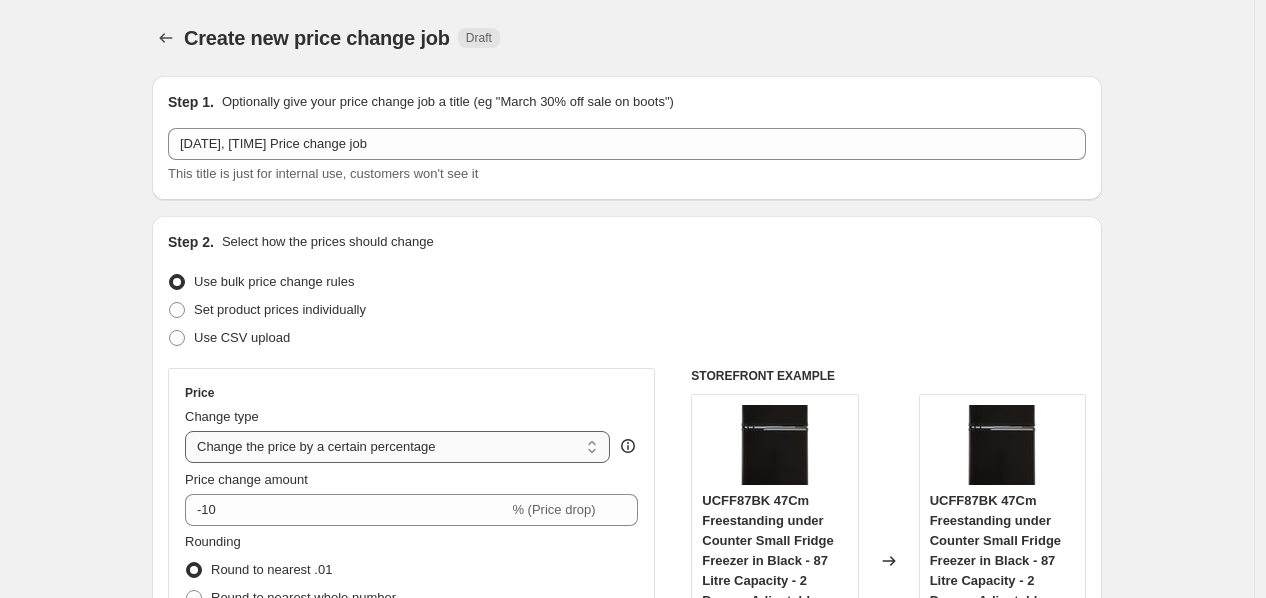 click on "Change the price to a certain amount Change the price by a certain amount Change the price by a certain percentage Change the price to the current compare at price (price before sale) Change the price by a certain amount relative to the compare at price Change the price by a certain percentage relative to the compare at price Don't change the price Change the price by a certain percentage relative to the cost per item Change price to certain cost margin" at bounding box center (397, 447) 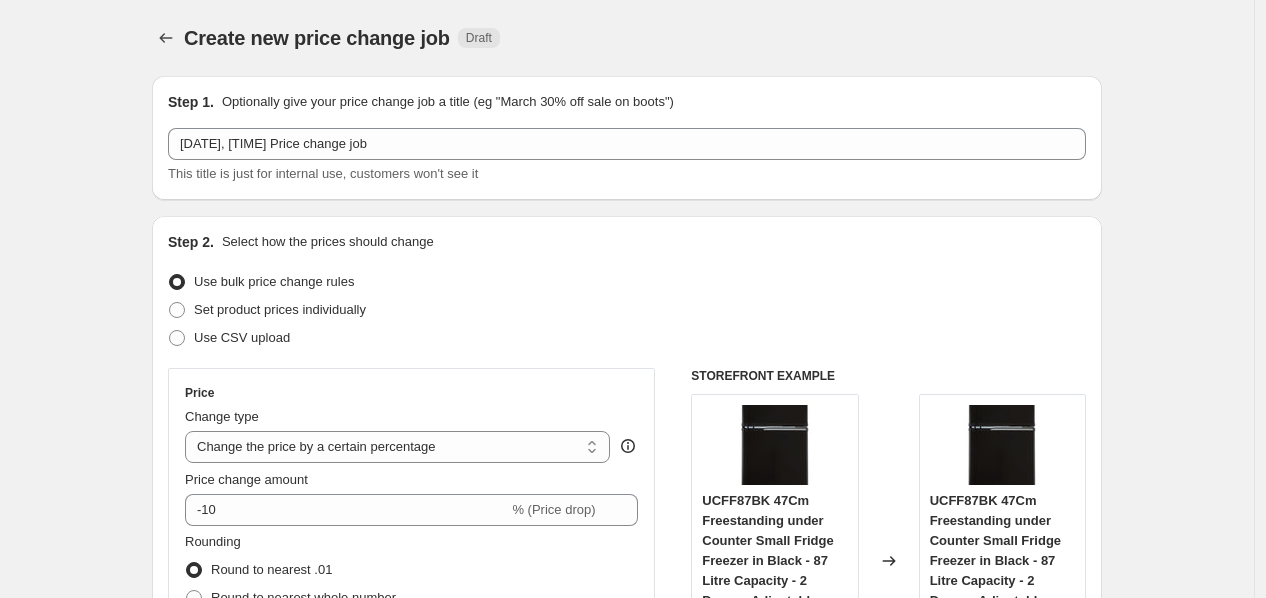 type on "80.00" 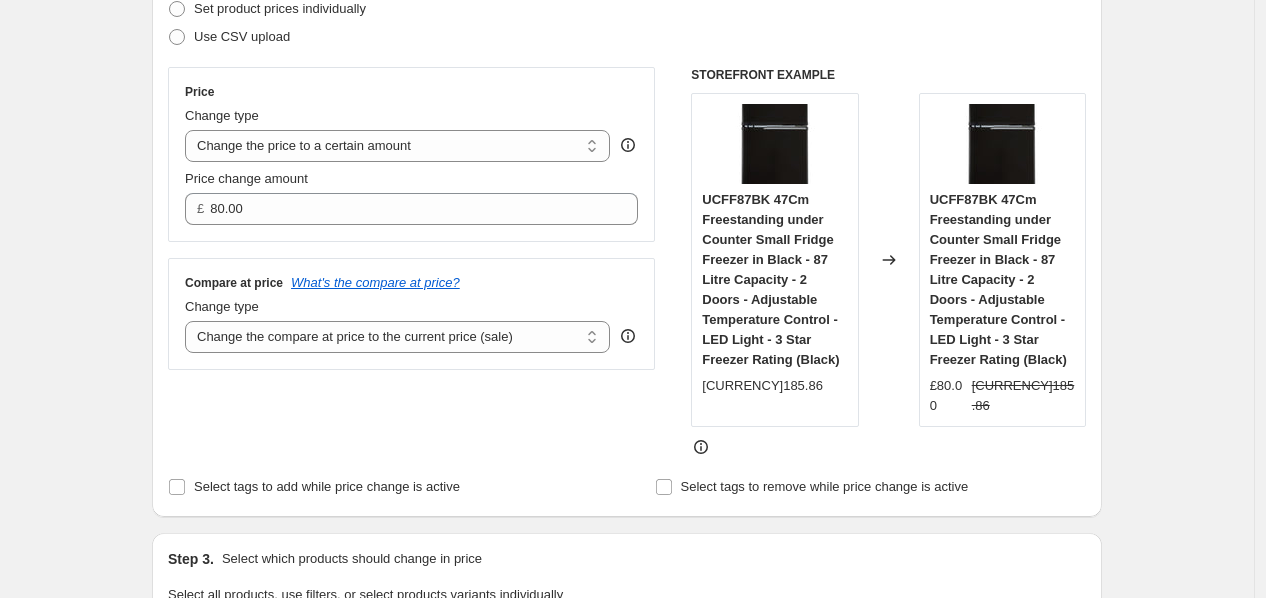 scroll, scrollTop: 310, scrollLeft: 0, axis: vertical 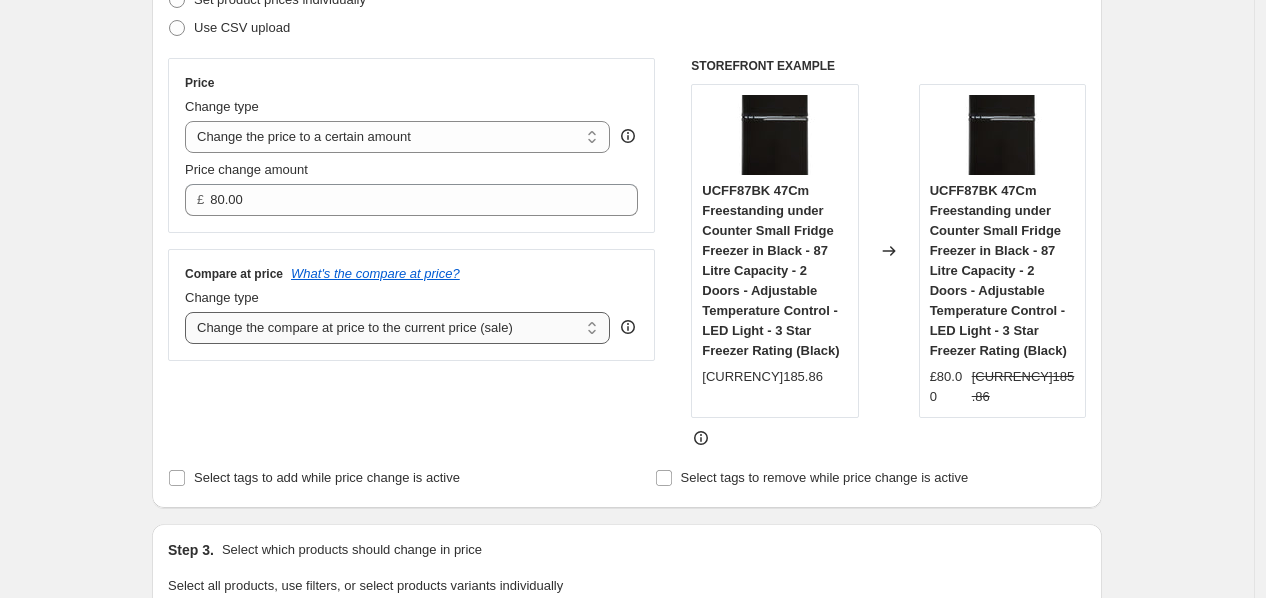 click on "Change the compare at price to the current price (sale) Change the compare at price to a certain amount Change the compare at price by a certain amount Change the compare at price by a certain percentage Change the compare at price by a certain amount relative to the actual price Change the compare at price by a certain percentage relative to the actual price Don't change the compare at price Remove the compare at price" at bounding box center (397, 328) 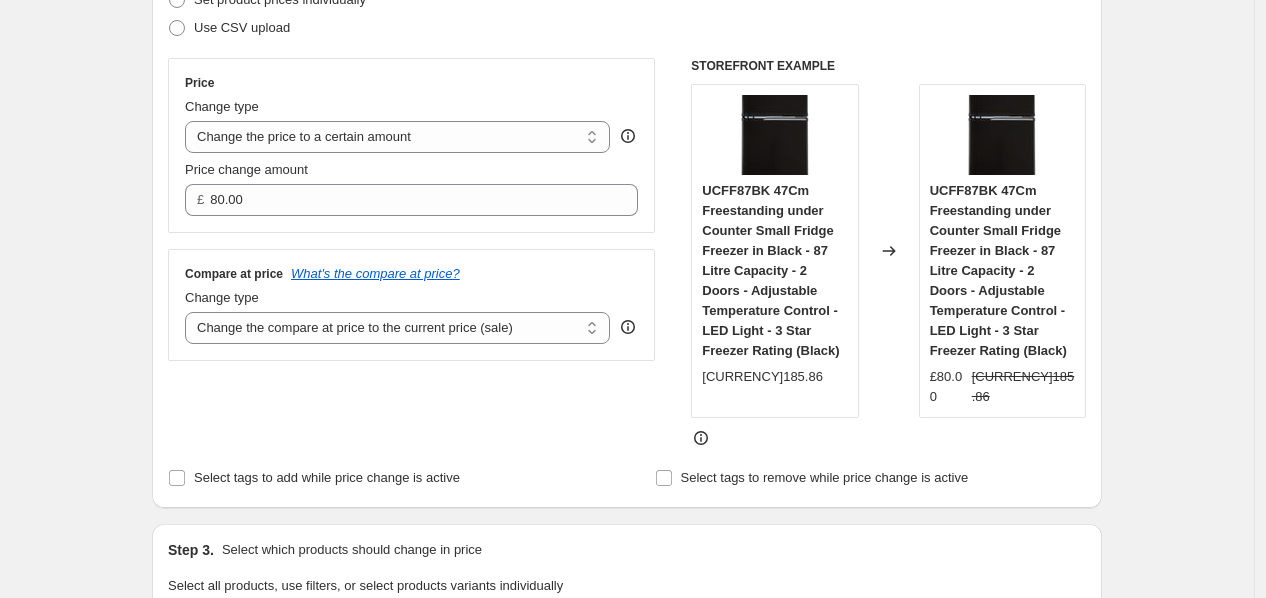 select on "remove" 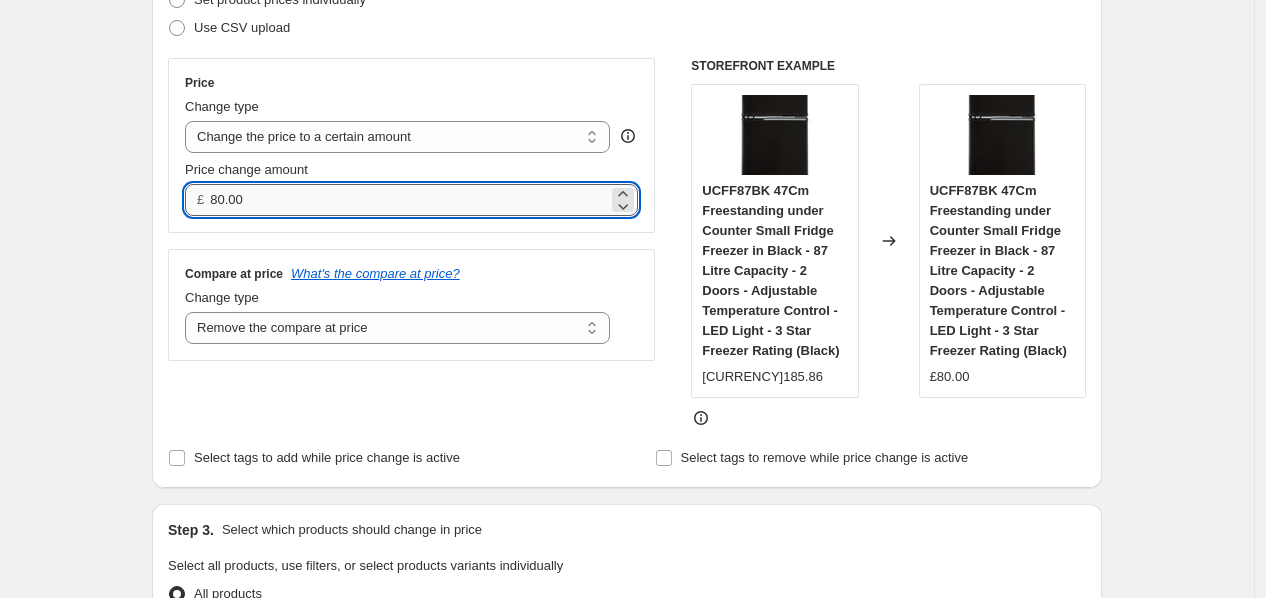 click on "80.00" at bounding box center [408, 200] 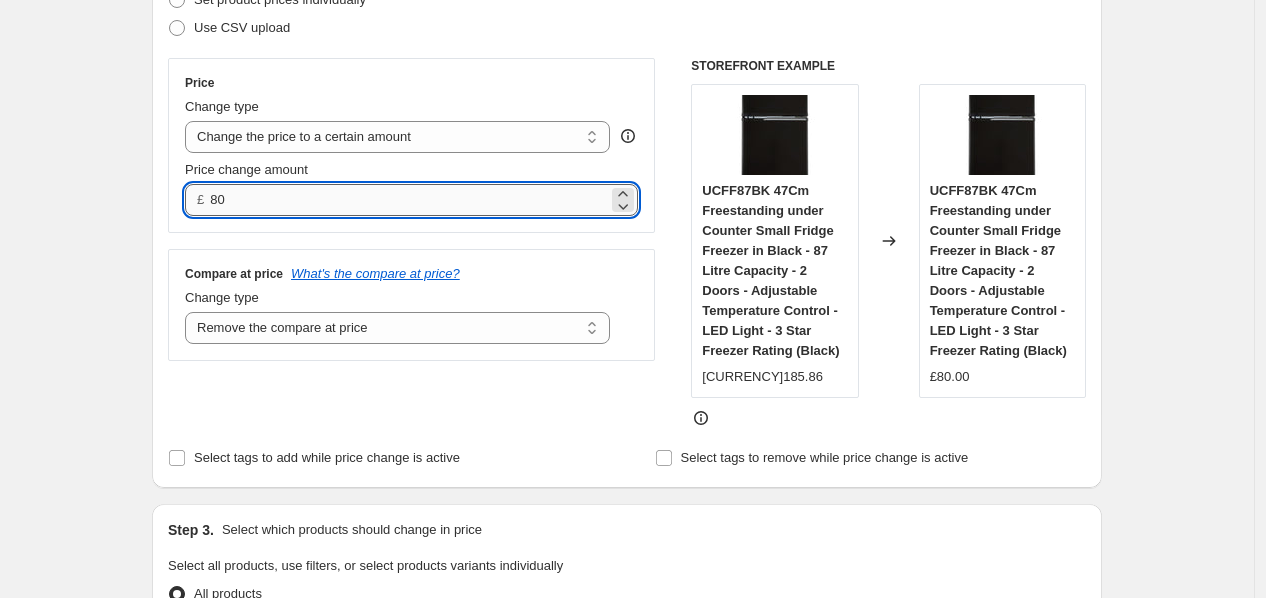 type on "8" 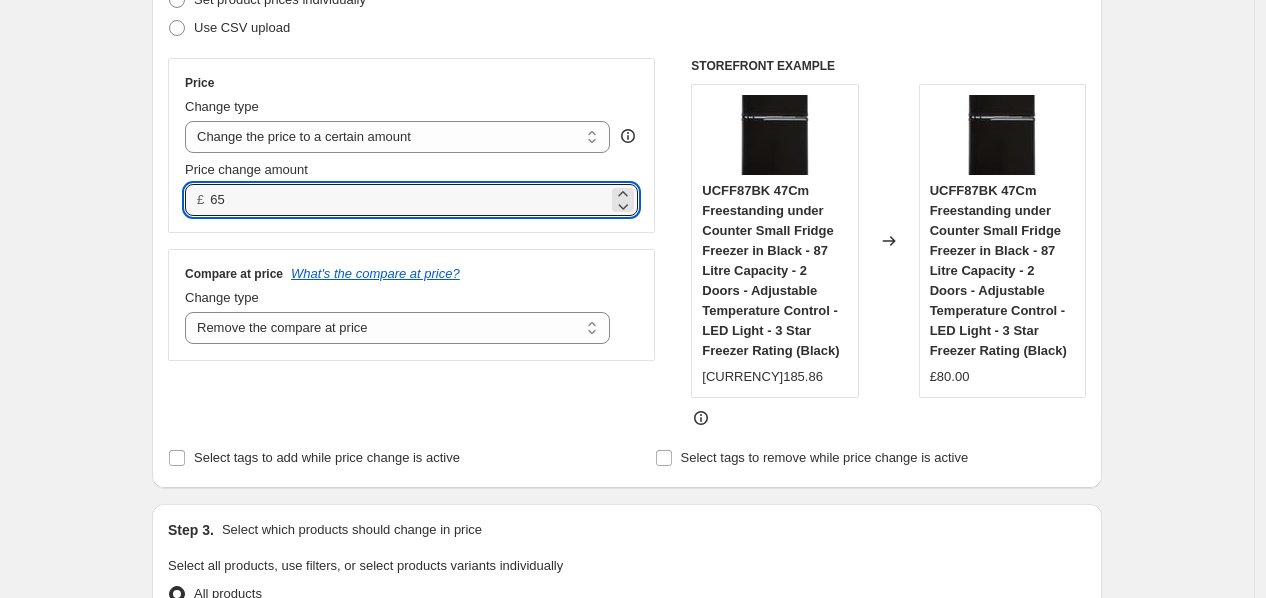 type on "65.00" 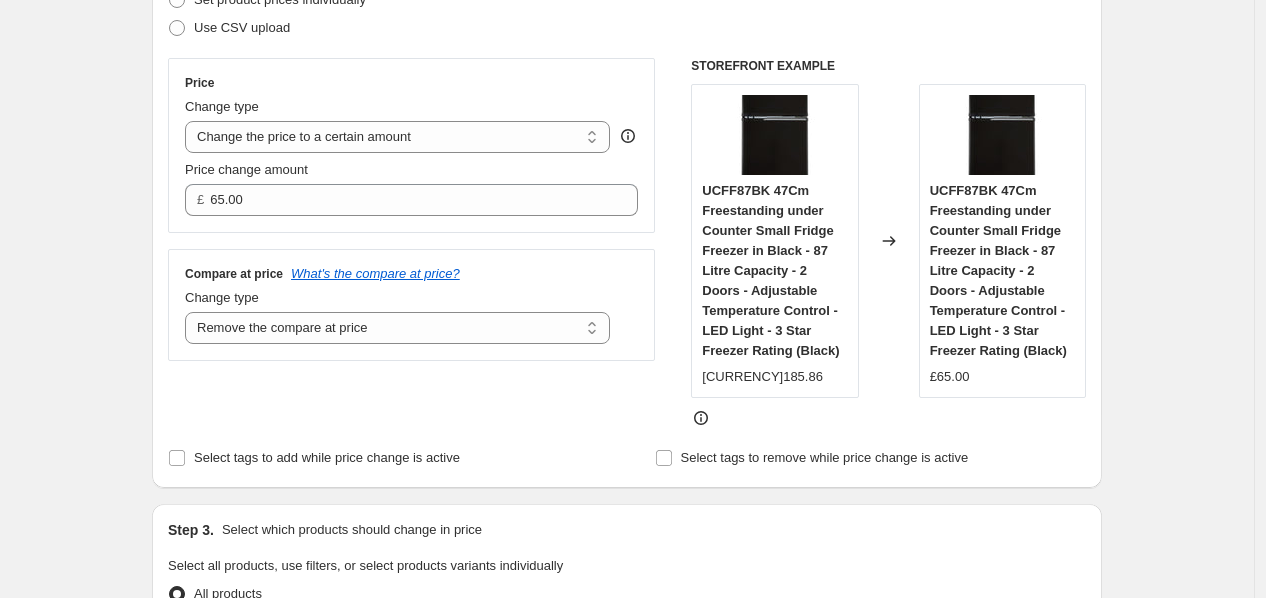 click on "Price Change type Change the price to a certain amount Change the price by a certain amount Change the price by a certain percentage Change the price to the current compare at price (price before sale) Change the price by a certain amount relative to the compare at price Change the price by a certain percentage relative to the compare at price Don't change the price Change the price by a certain percentage relative to the cost per item Change price to certain cost margin Change the price to a certain amount Price change amount [CURRENCY] 65.00 Compare at price What's the compare at price? Change type Change the compare at price to the current price (sale) Change the compare at price to a certain amount Change the compare at price by a certain amount Change the compare at price by a certain percentage Change the compare at price by a certain amount relative to the actual price Change the compare at price by a certain percentage relative to the actual price Don't change the compare at price Remove the compare at price" at bounding box center [411, 209] 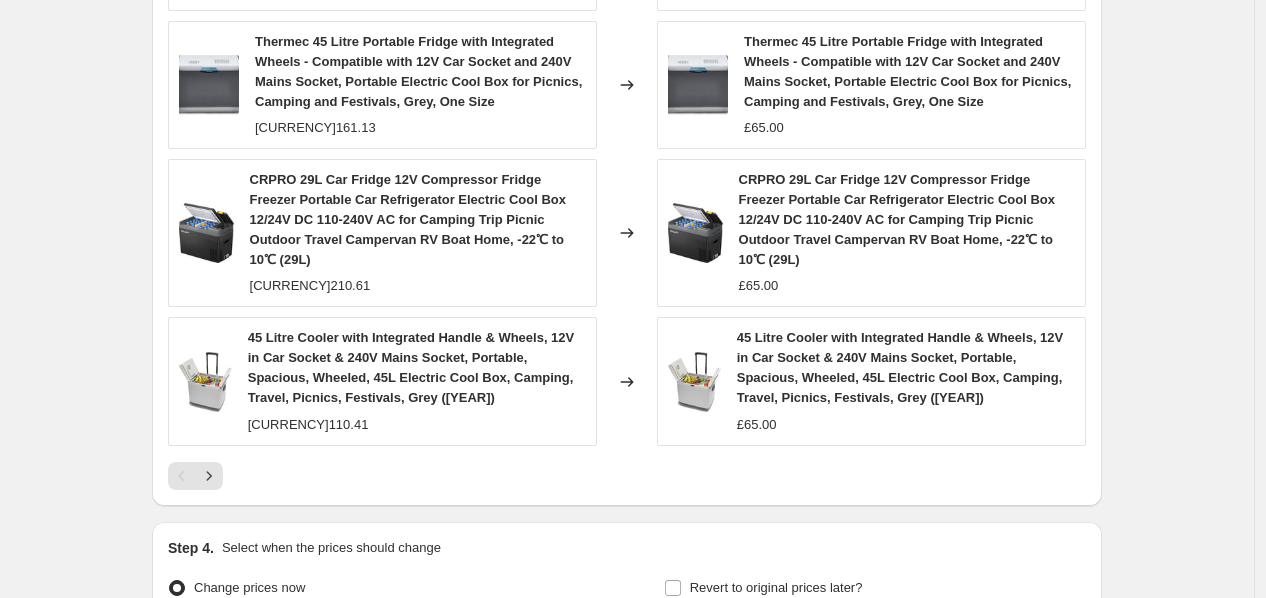 scroll, scrollTop: 1514, scrollLeft: 0, axis: vertical 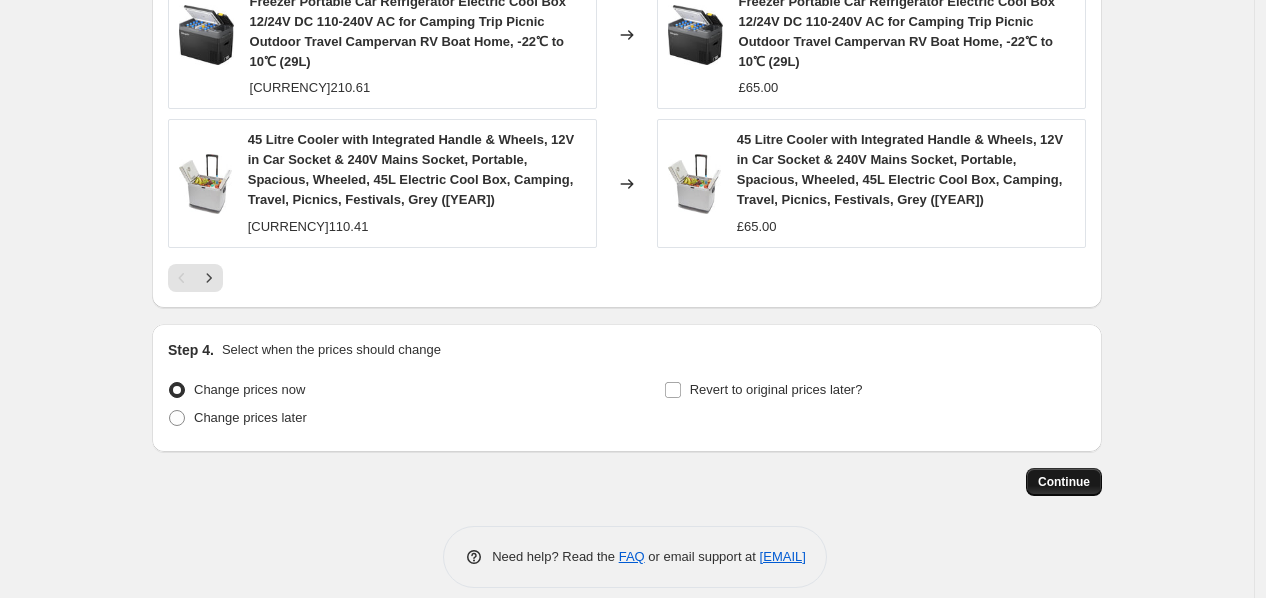 click on "Continue" at bounding box center (1064, 482) 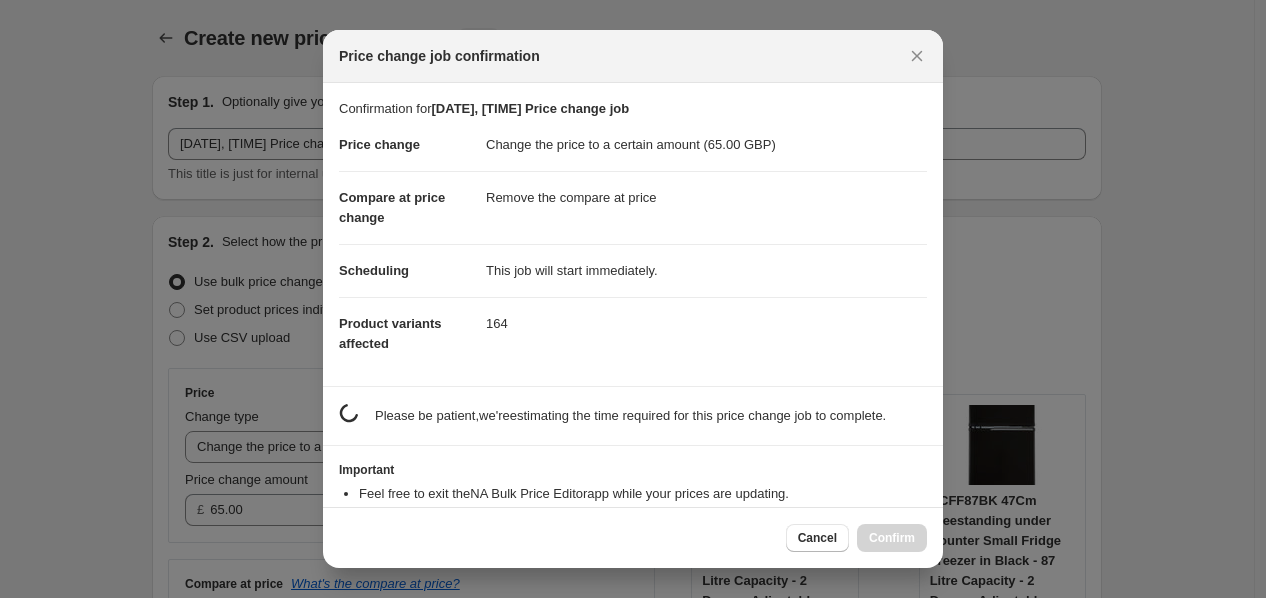scroll, scrollTop: 0, scrollLeft: 0, axis: both 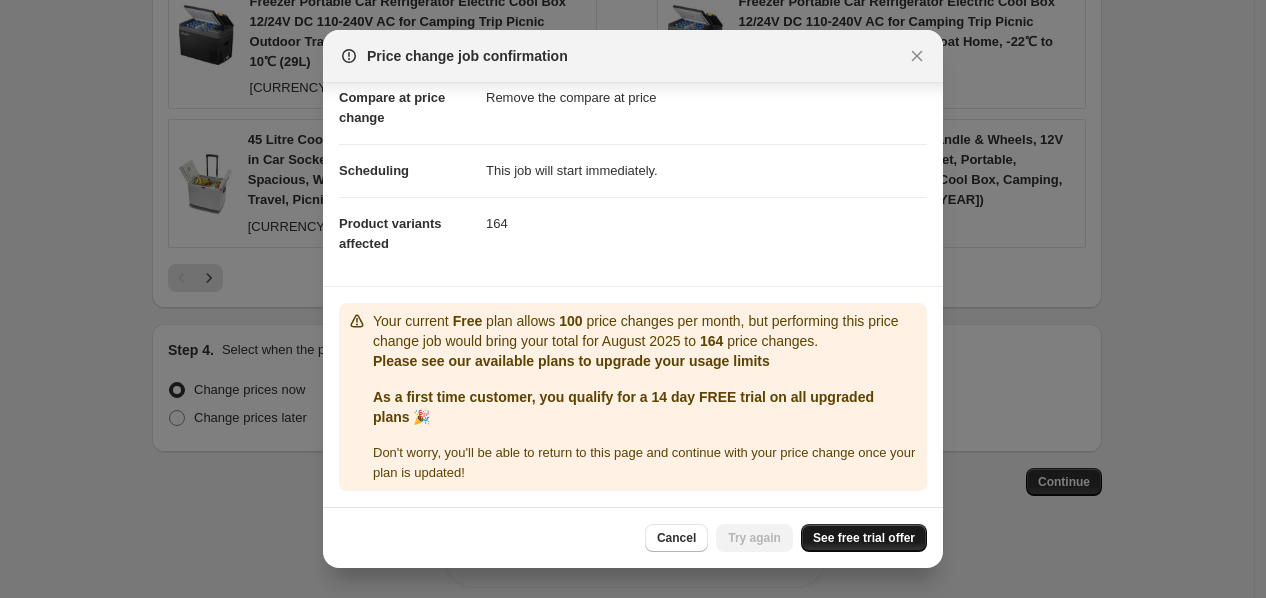 click on "See free trial offer" at bounding box center (864, 538) 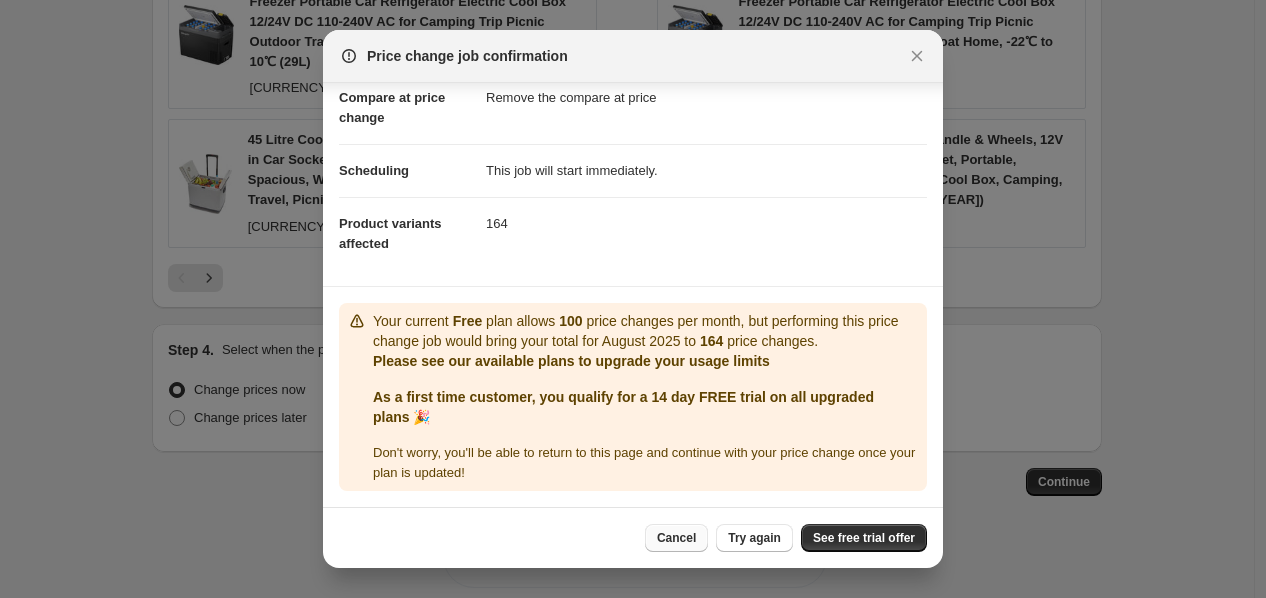 click on "Cancel" at bounding box center (676, 538) 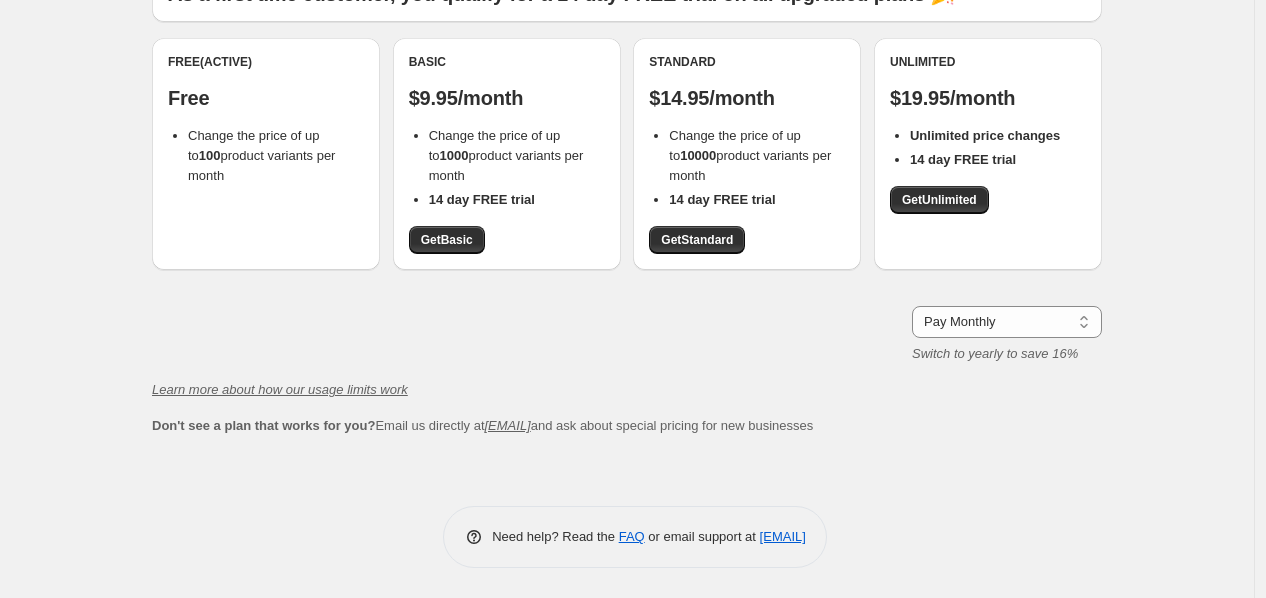 scroll, scrollTop: 173, scrollLeft: 0, axis: vertical 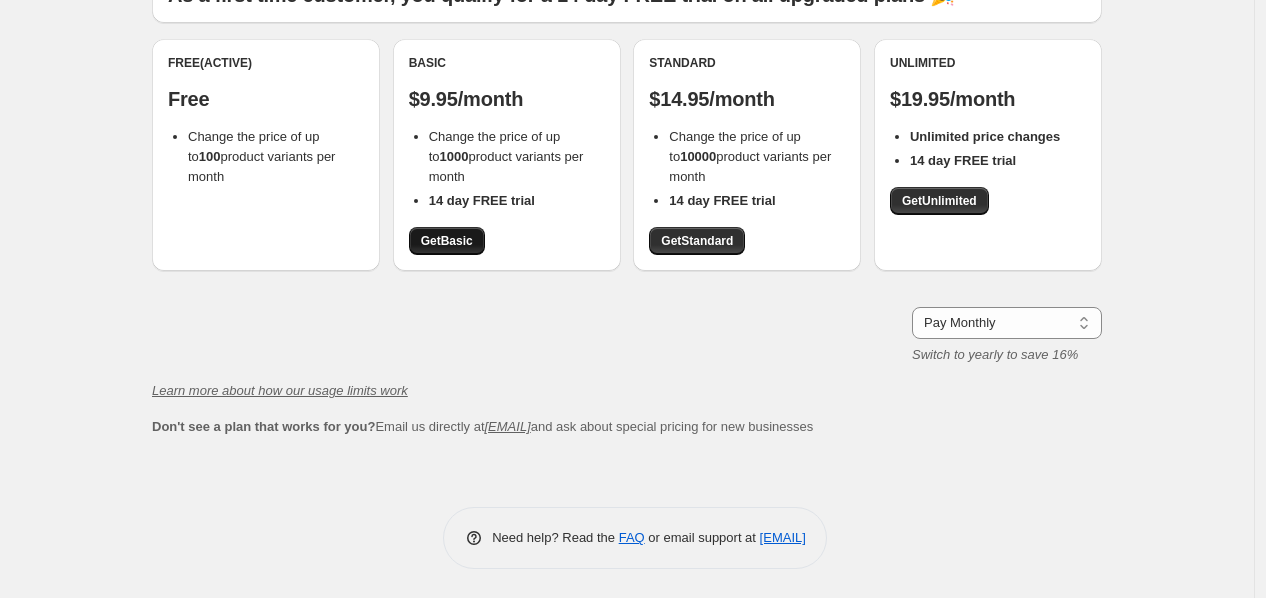 click on "Get  Basic" at bounding box center [447, 241] 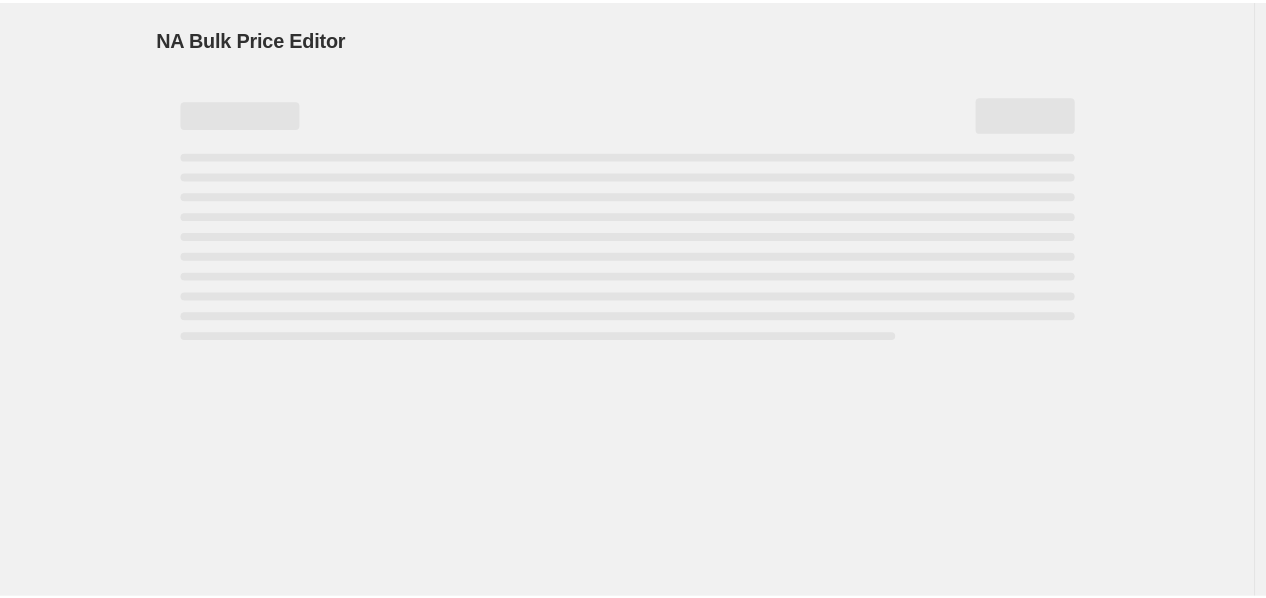 scroll, scrollTop: 0, scrollLeft: 0, axis: both 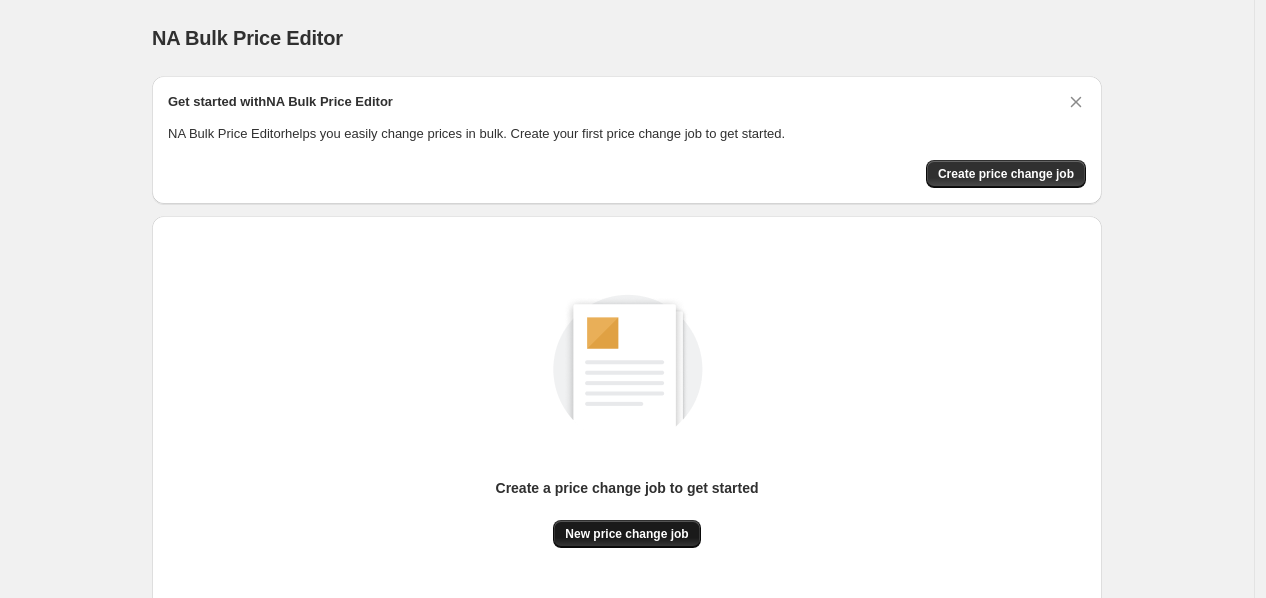 click on "New price change job" at bounding box center (626, 534) 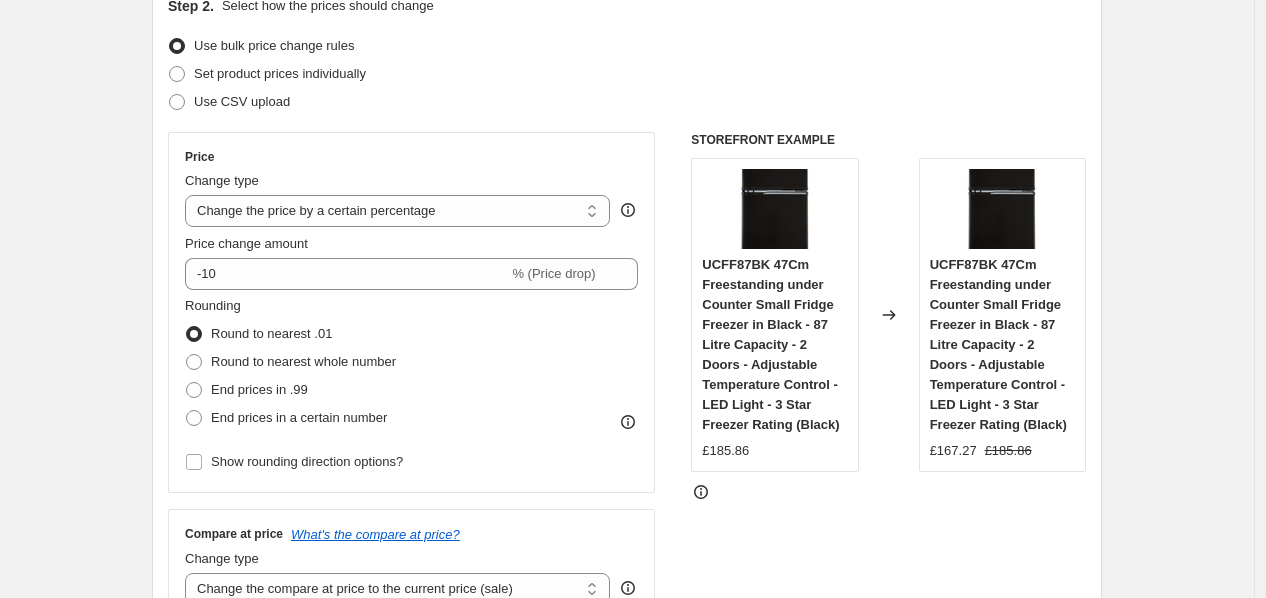scroll, scrollTop: 251, scrollLeft: 0, axis: vertical 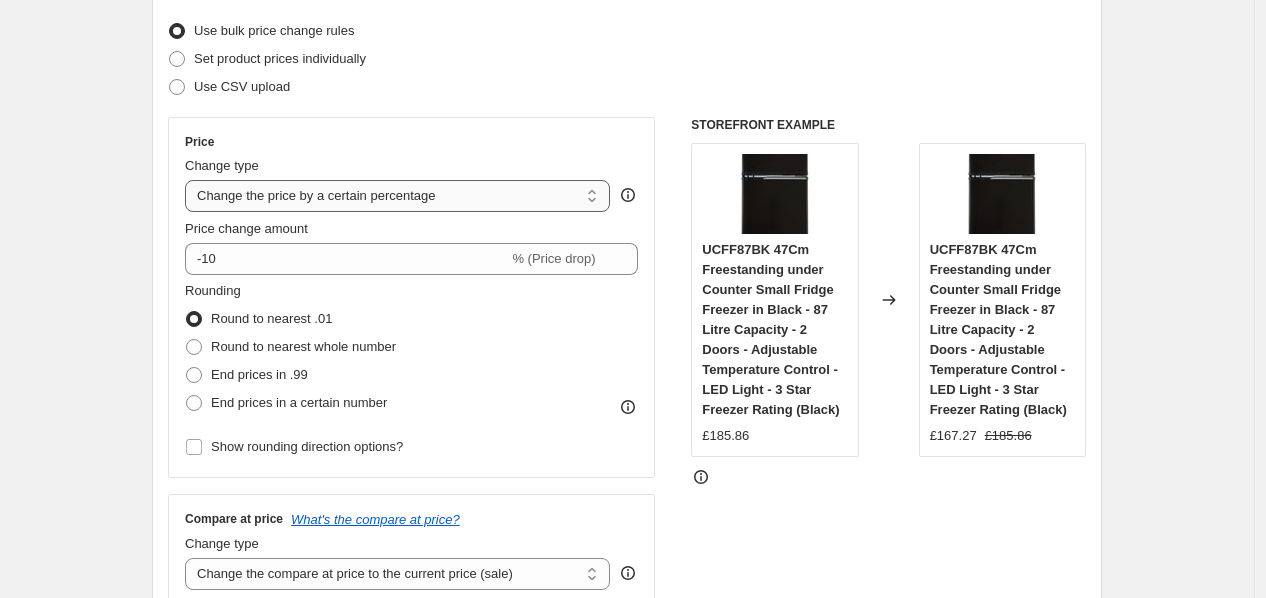 click on "Change the price to a certain amount Change the price by a certain amount Change the price by a certain percentage Change the price to the current compare at price (price before sale) Change the price by a certain amount relative to the compare at price Change the price by a certain percentage relative to the compare at price Don't change the price Change the price by a certain percentage relative to the cost per item Change price to certain cost margin" at bounding box center (397, 196) 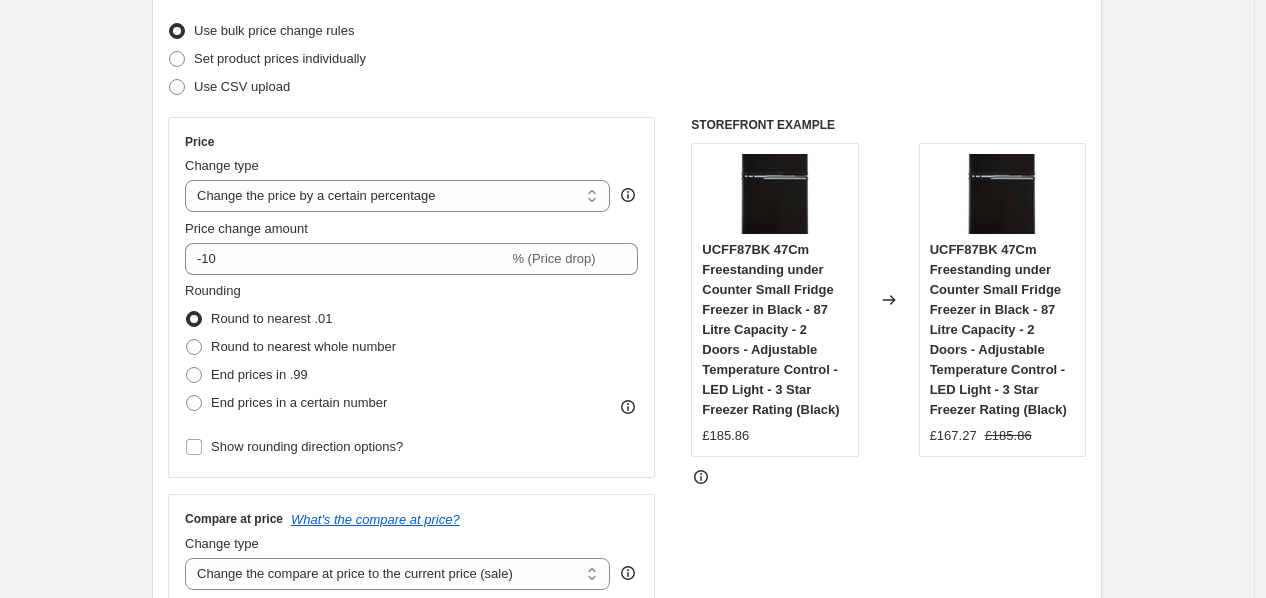 type on "80.00" 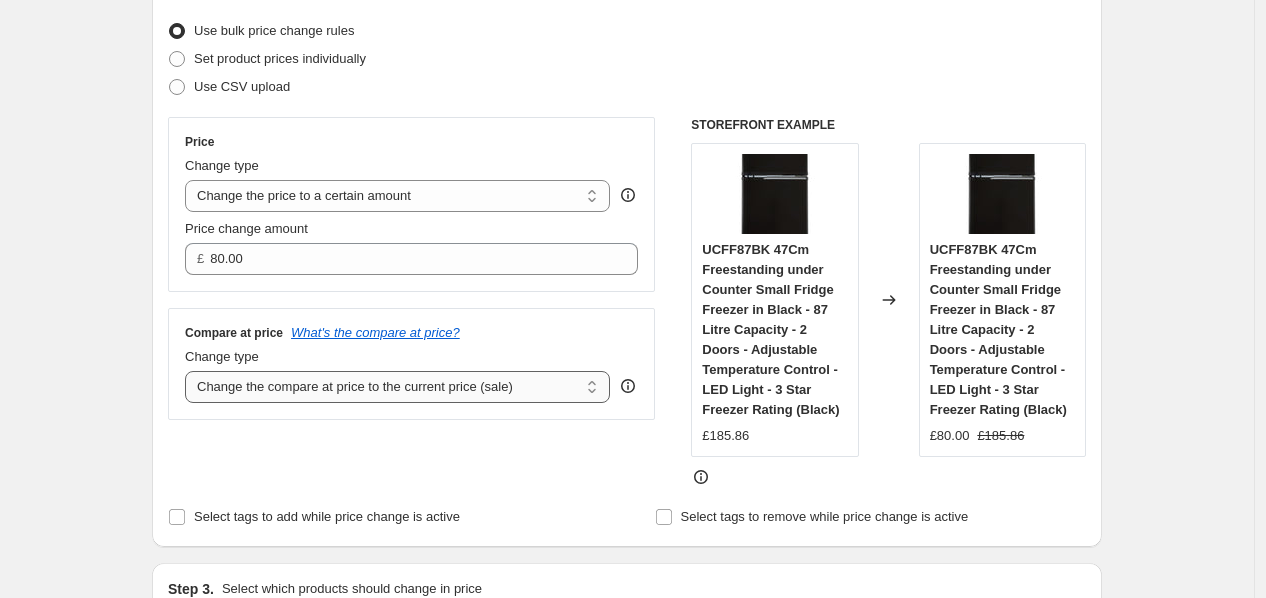 click on "Change the compare at price to the current price (sale) Change the compare at price to a certain amount Change the compare at price by a certain amount Change the compare at price by a certain percentage Change the compare at price by a certain amount relative to the actual price Change the compare at price by a certain percentage relative to the actual price Don't change the compare at price Remove the compare at price" at bounding box center [397, 387] 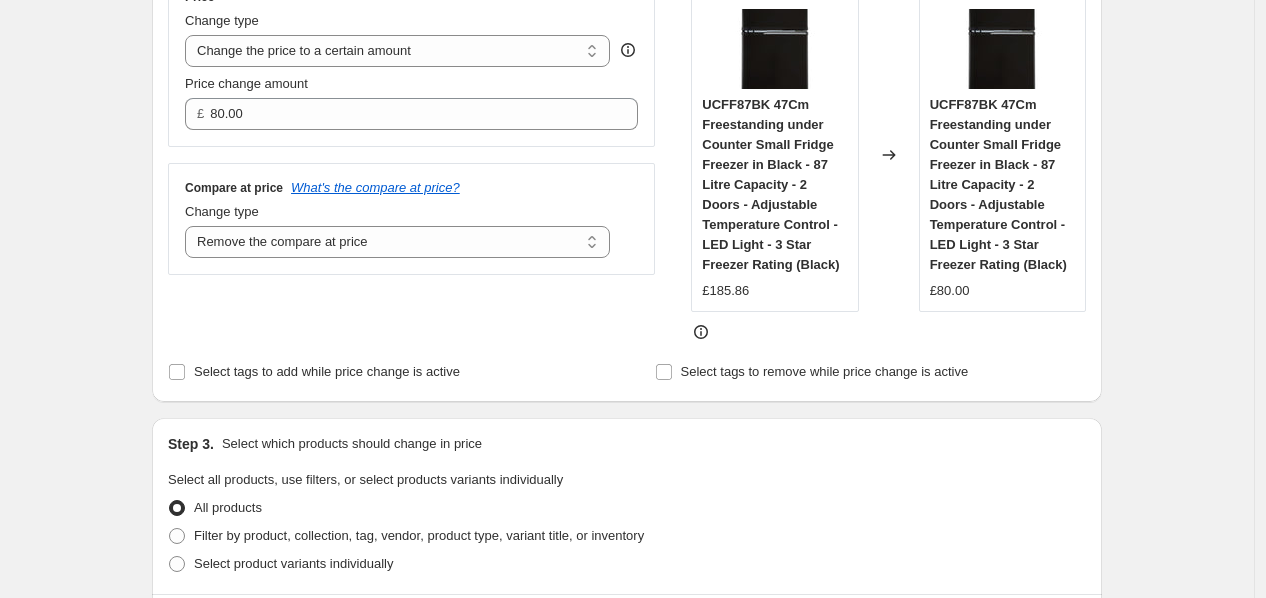 scroll, scrollTop: 246, scrollLeft: 0, axis: vertical 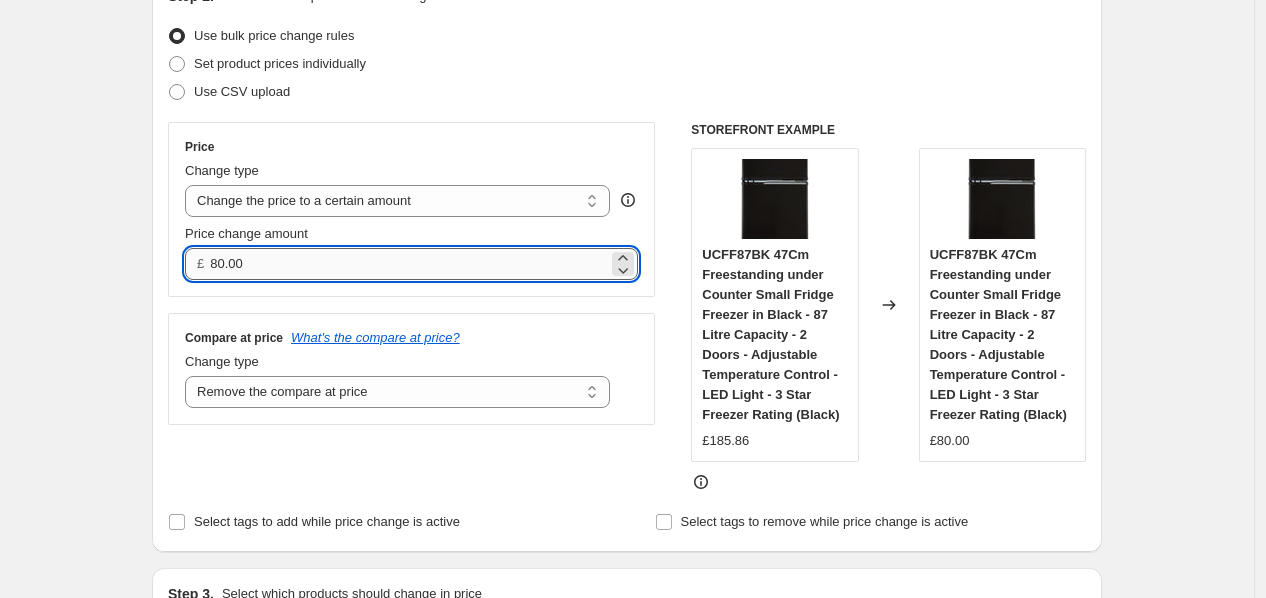 click on "80.00" at bounding box center (408, 264) 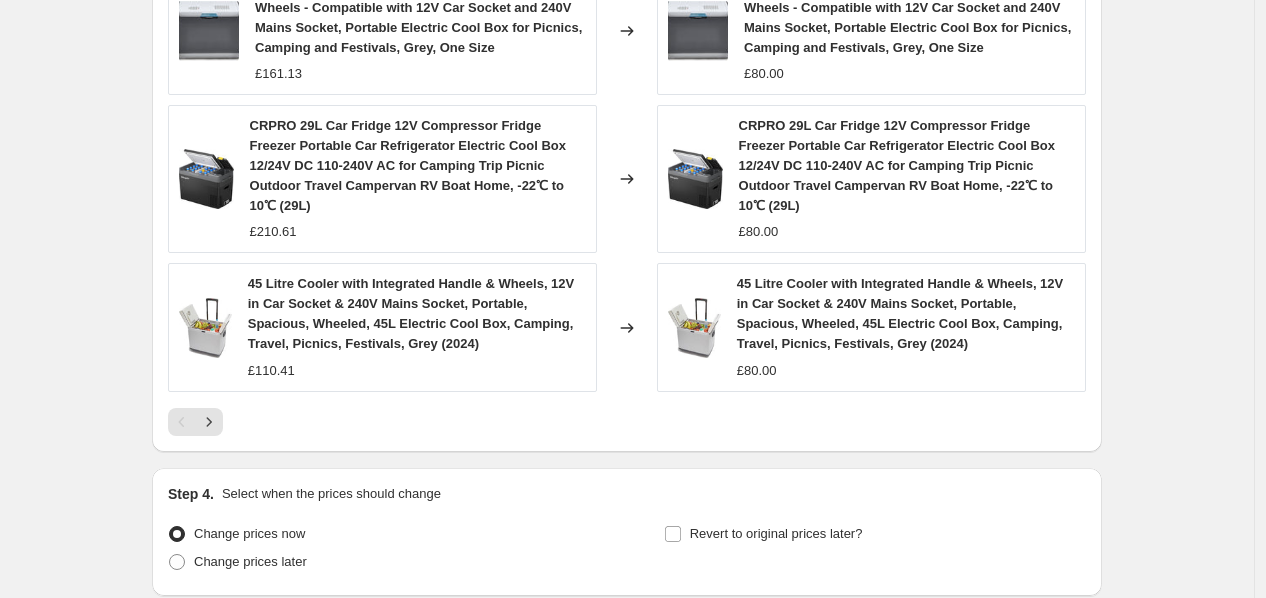 scroll, scrollTop: 1514, scrollLeft: 0, axis: vertical 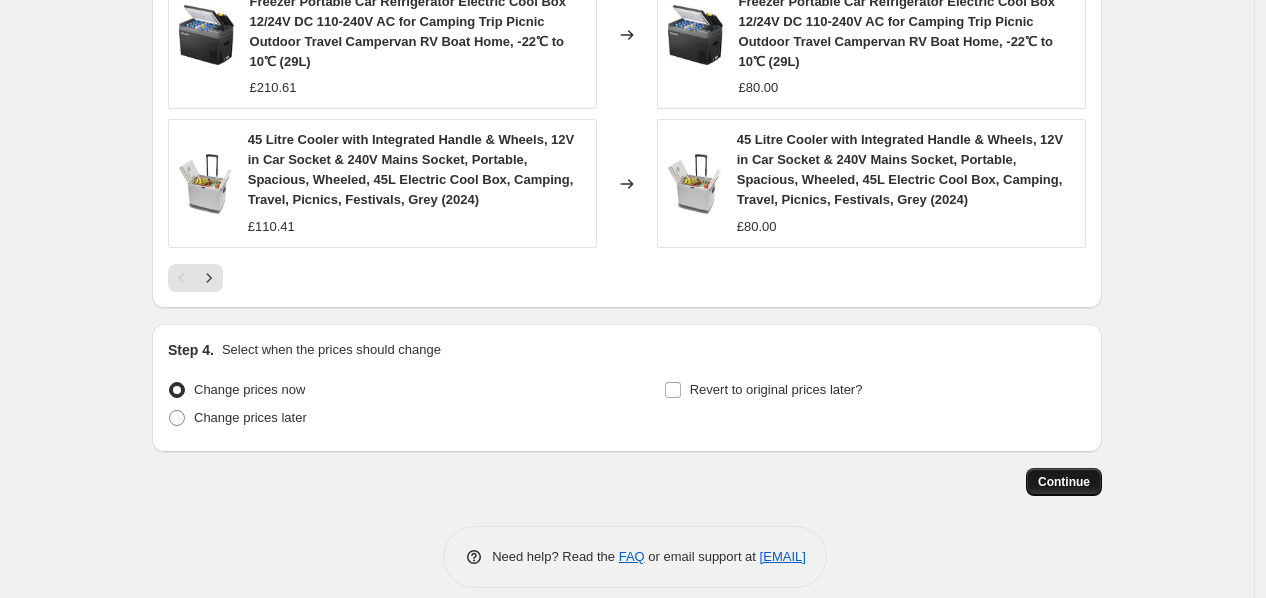 type on "65.00" 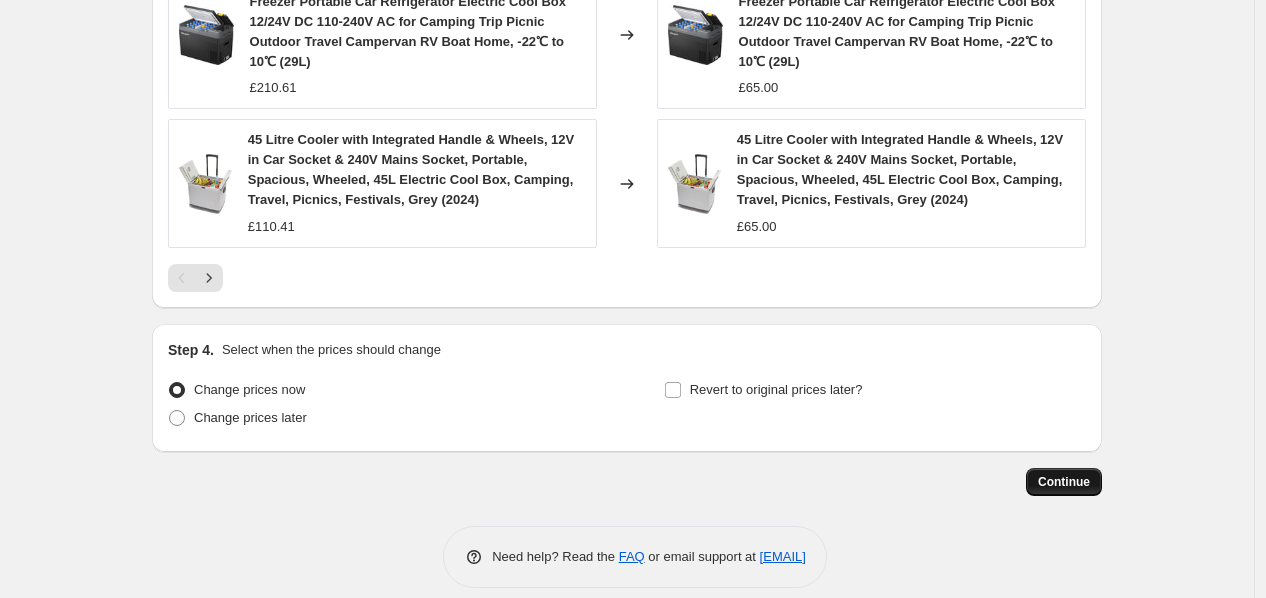 click on "Continue" at bounding box center [1064, 482] 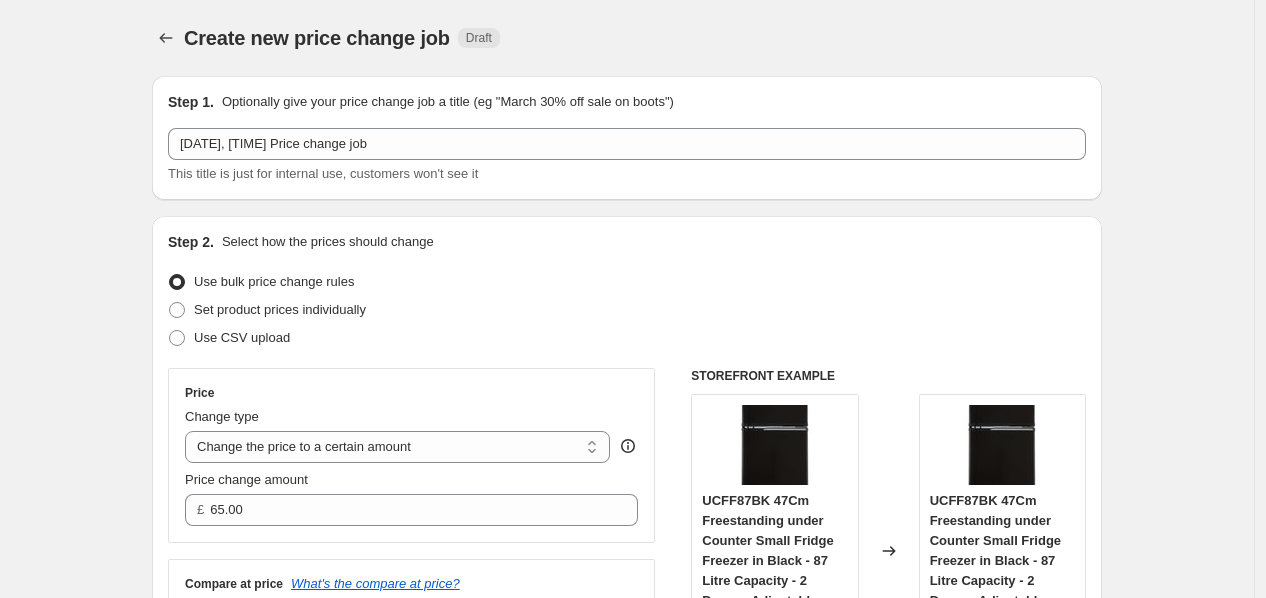 scroll, scrollTop: 1514, scrollLeft: 0, axis: vertical 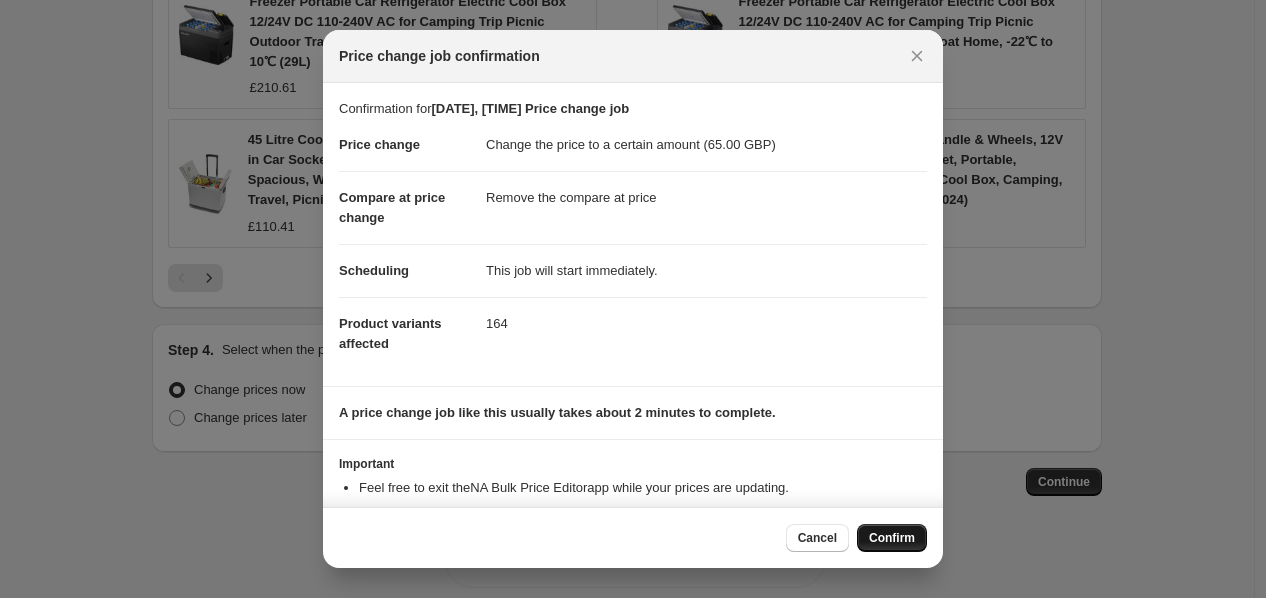 click on "Confirm" at bounding box center (892, 538) 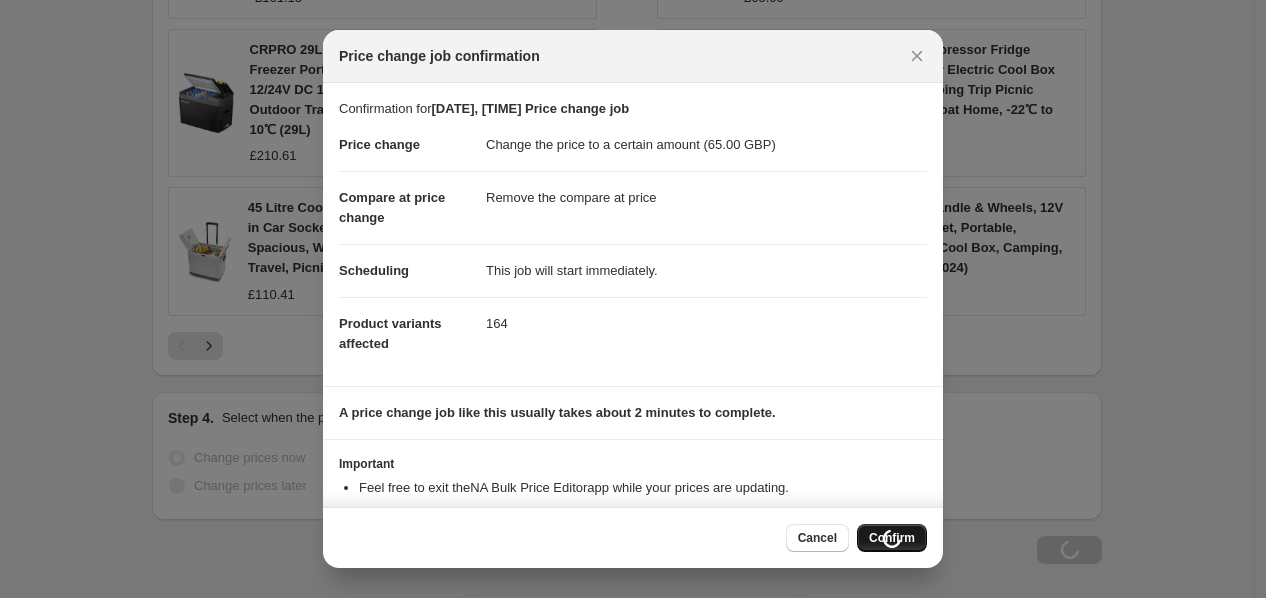 scroll, scrollTop: 1582, scrollLeft: 0, axis: vertical 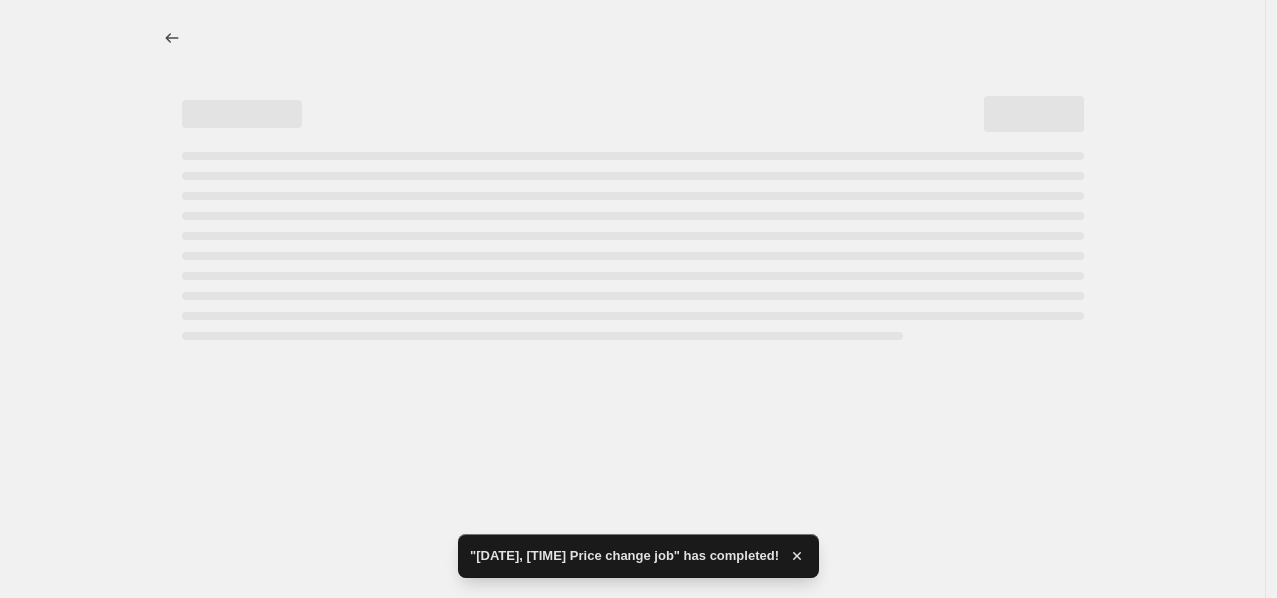 select on "remove" 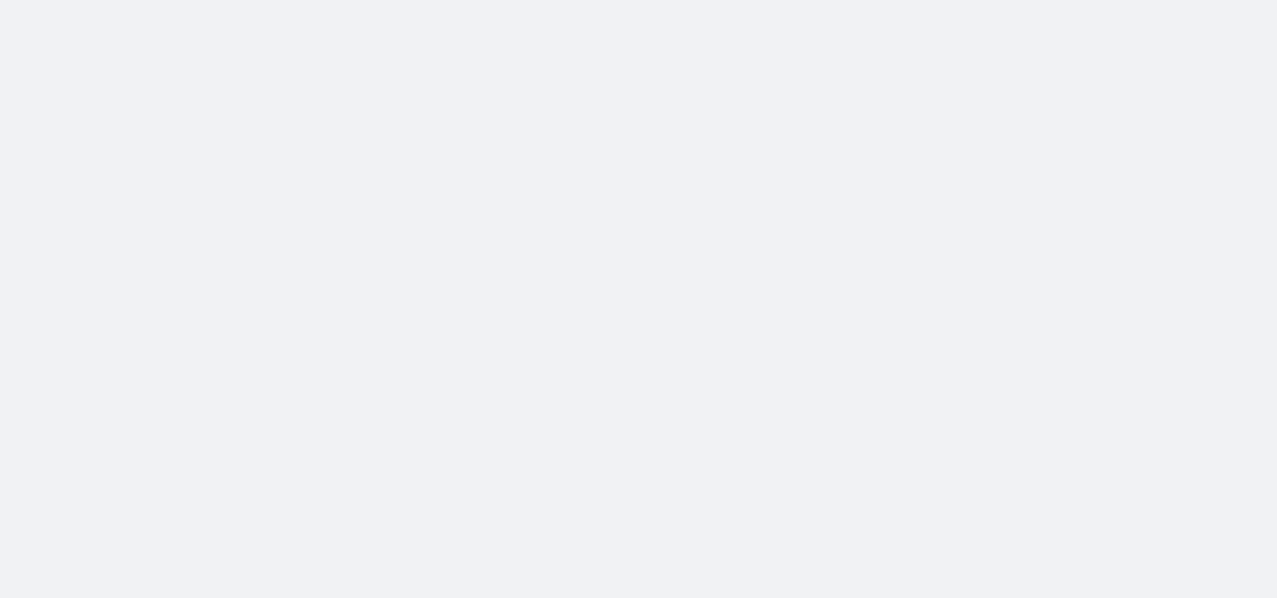 scroll, scrollTop: 0, scrollLeft: 0, axis: both 